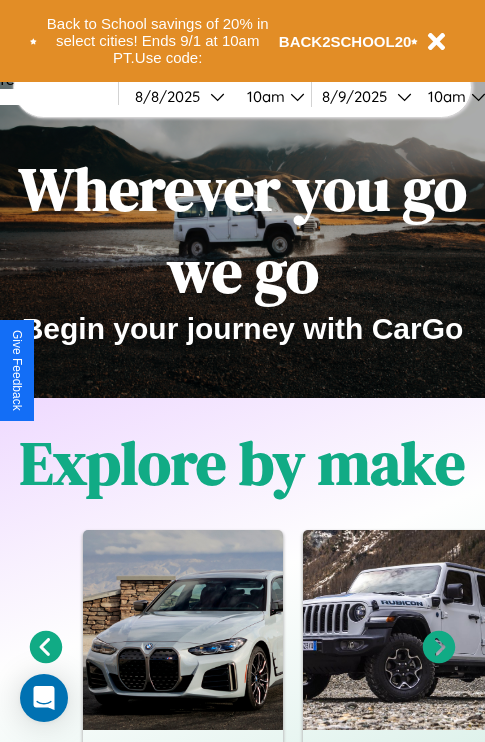 scroll, scrollTop: 308, scrollLeft: 0, axis: vertical 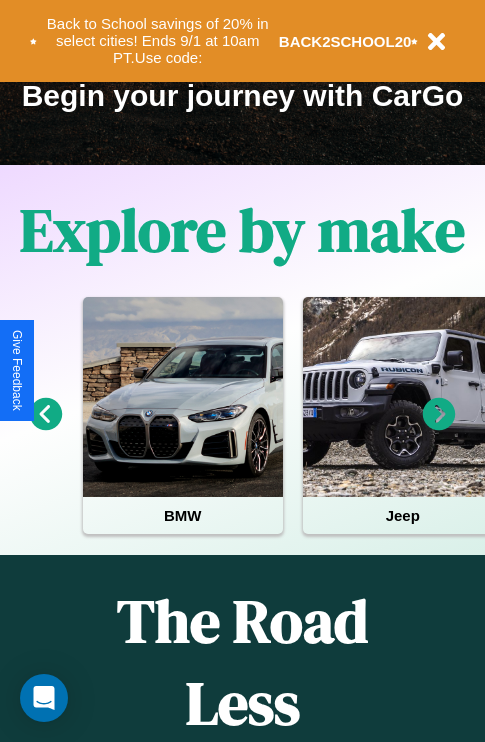 click 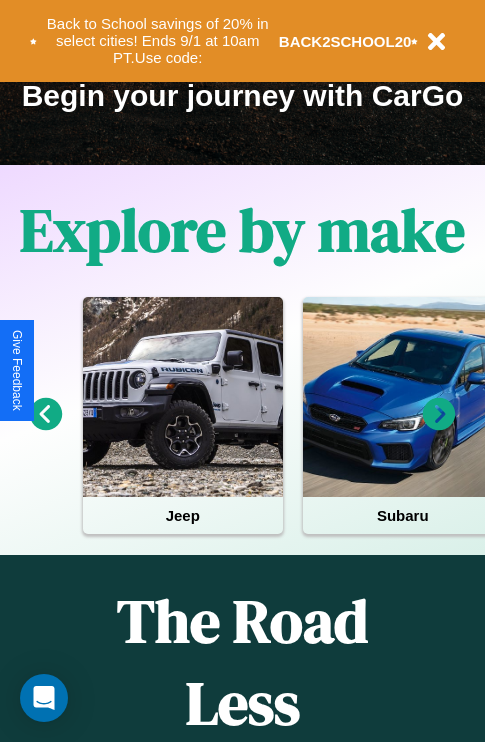 click 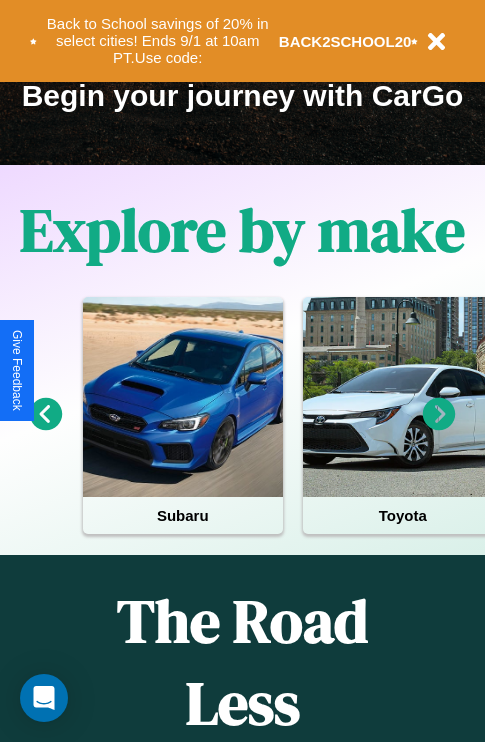 click 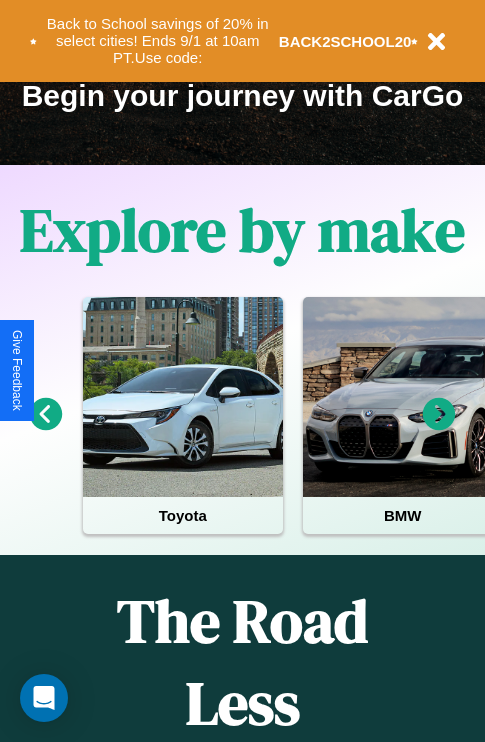 click 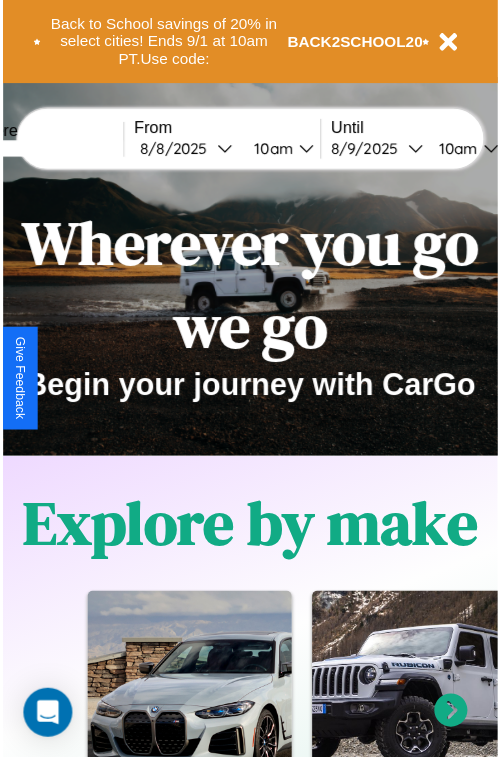 scroll, scrollTop: 0, scrollLeft: 0, axis: both 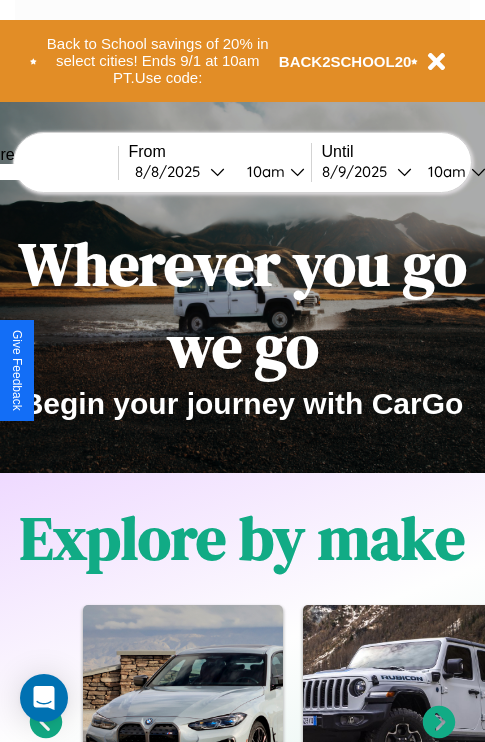 click at bounding box center [43, 172] 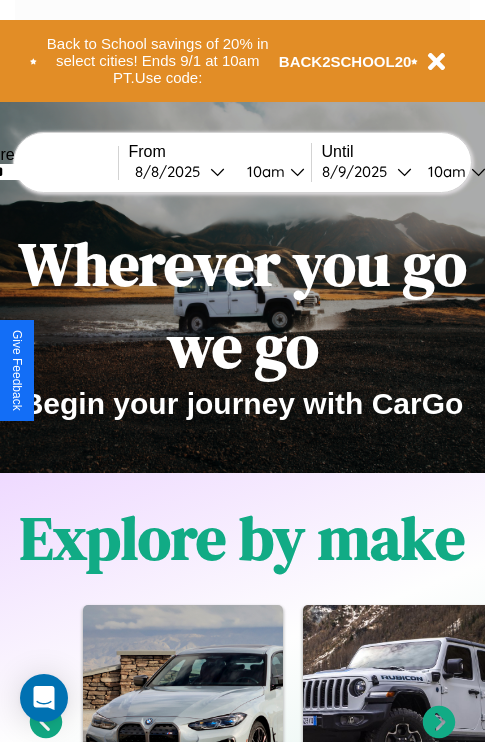 type on "******" 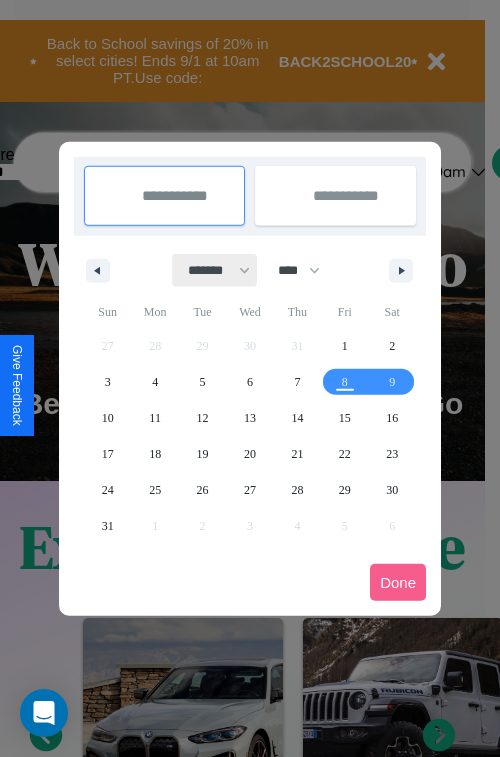 click on "******* ******** ***** ***** *** **** **** ****** ********* ******* ******** ********" at bounding box center (215, 270) 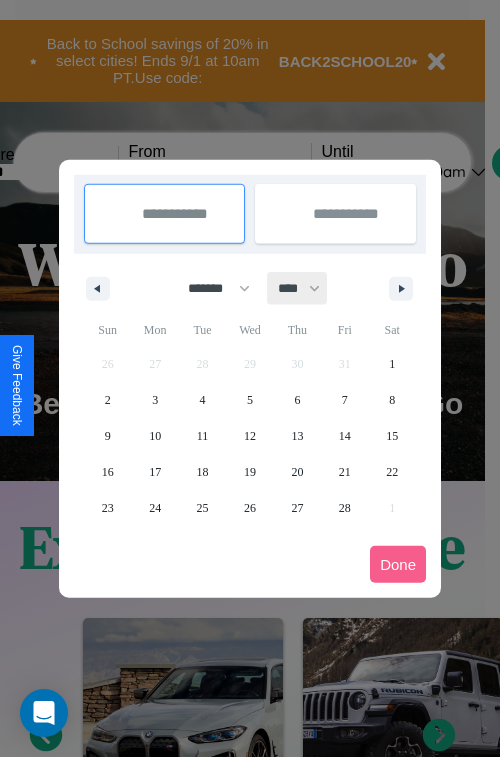 click on "**** **** **** **** **** **** **** **** **** **** **** **** **** **** **** **** **** **** **** **** **** **** **** **** **** **** **** **** **** **** **** **** **** **** **** **** **** **** **** **** **** **** **** **** **** **** **** **** **** **** **** **** **** **** **** **** **** **** **** **** **** **** **** **** **** **** **** **** **** **** **** **** **** **** **** **** **** **** **** **** **** **** **** **** **** **** **** **** **** **** **** **** **** **** **** **** **** **** **** **** **** **** **** **** **** **** **** **** **** **** **** **** **** **** **** **** **** **** **** **** ****" at bounding box center [298, 288] 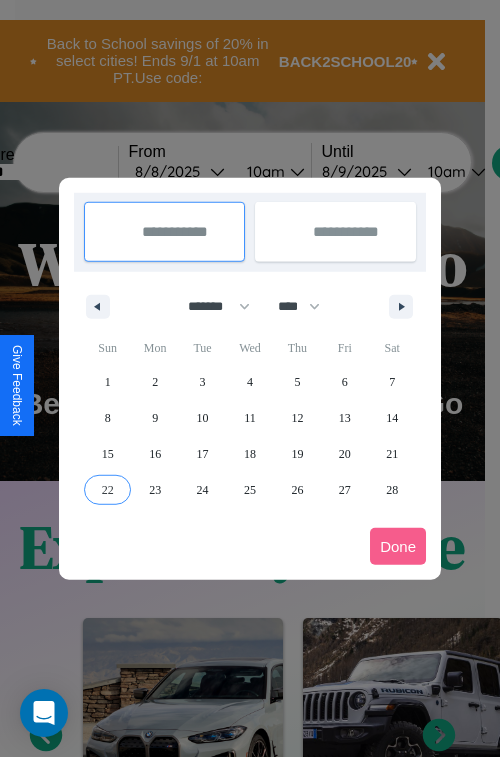 click on "22" at bounding box center (108, 490) 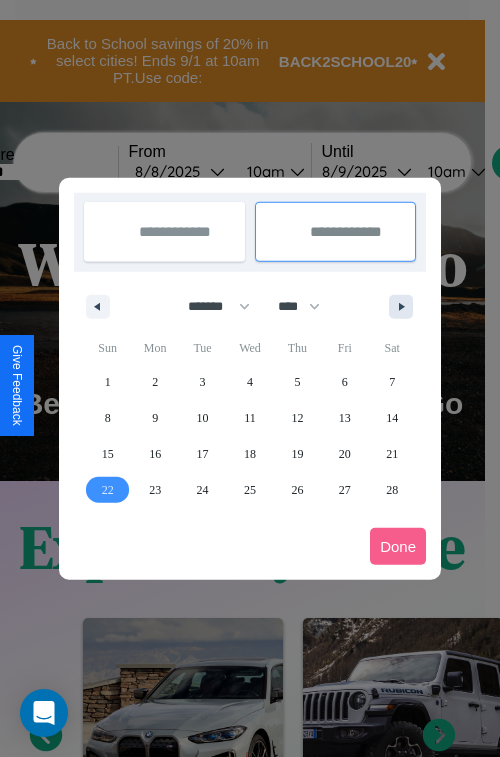 click at bounding box center (405, 307) 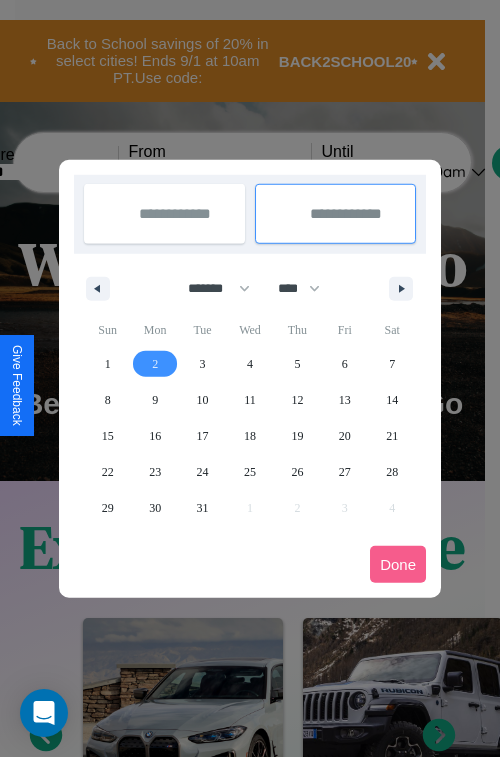 click on "2" at bounding box center (155, 364) 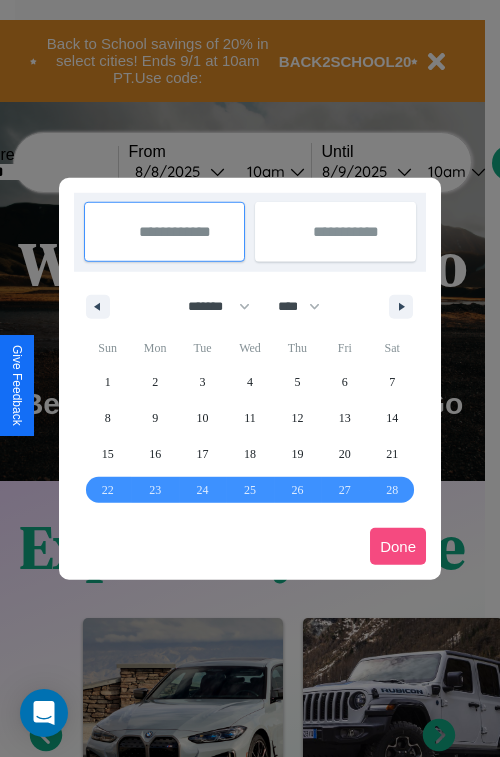 click on "Done" at bounding box center [398, 546] 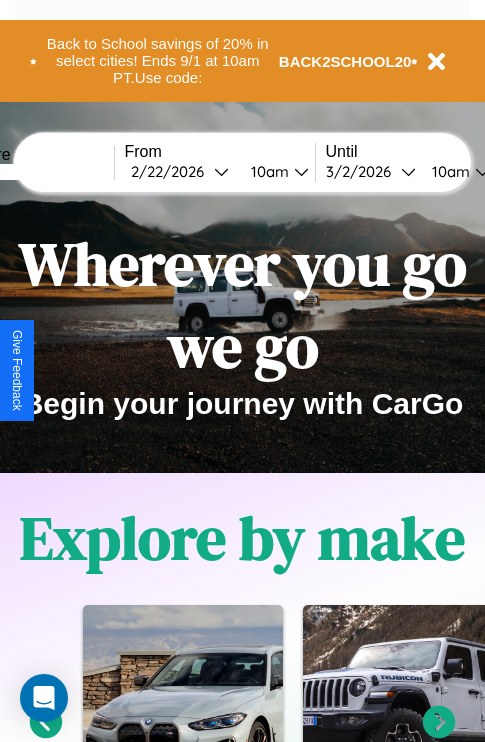 click on "10am" at bounding box center [267, 171] 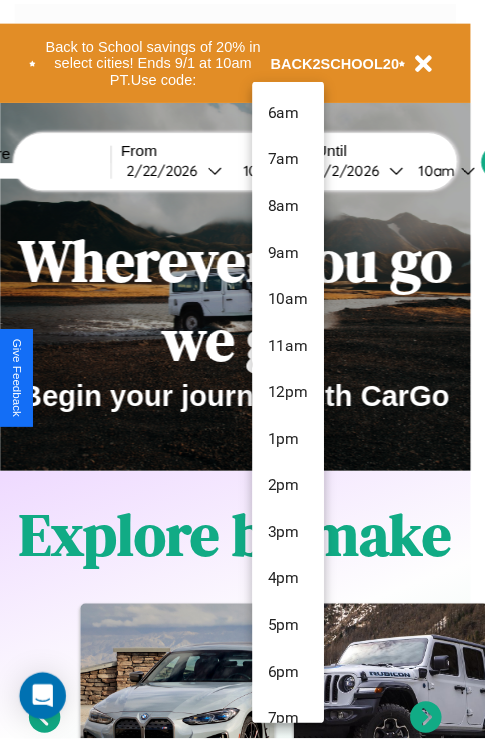 scroll, scrollTop: 67, scrollLeft: 0, axis: vertical 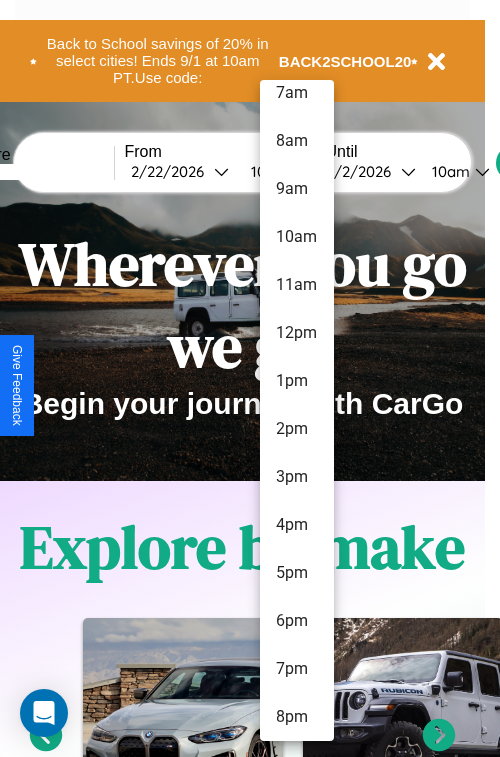 click on "8pm" at bounding box center [297, 717] 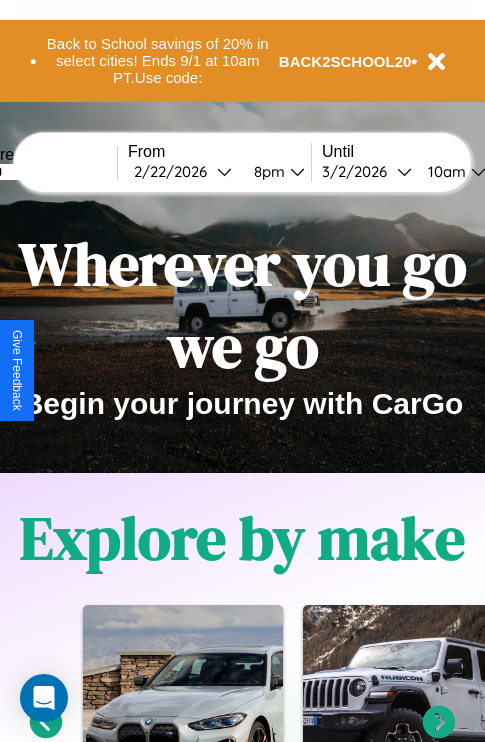 click on "10am" at bounding box center (444, 171) 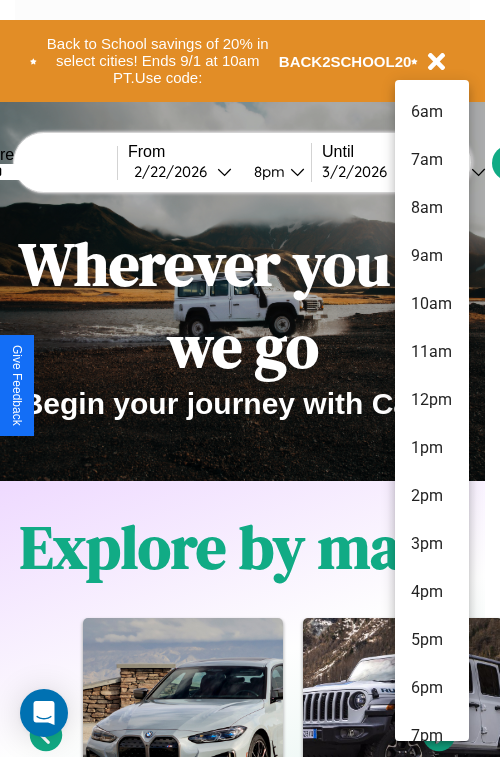 click on "8am" at bounding box center (432, 208) 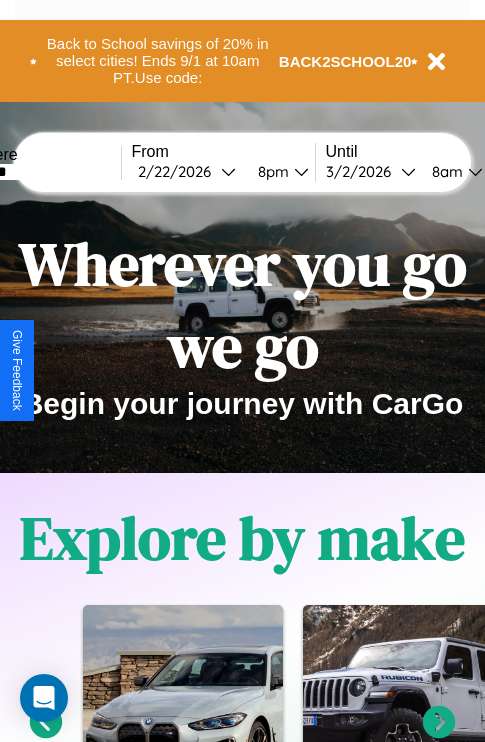 scroll, scrollTop: 0, scrollLeft: 66, axis: horizontal 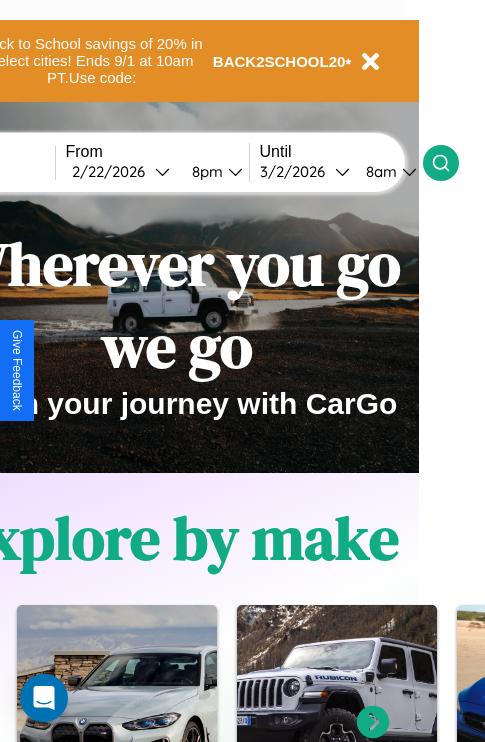 click 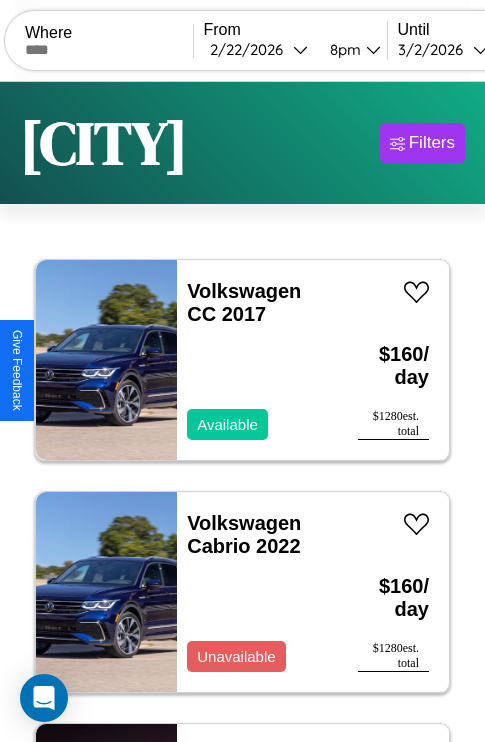 scroll, scrollTop: 79, scrollLeft: 0, axis: vertical 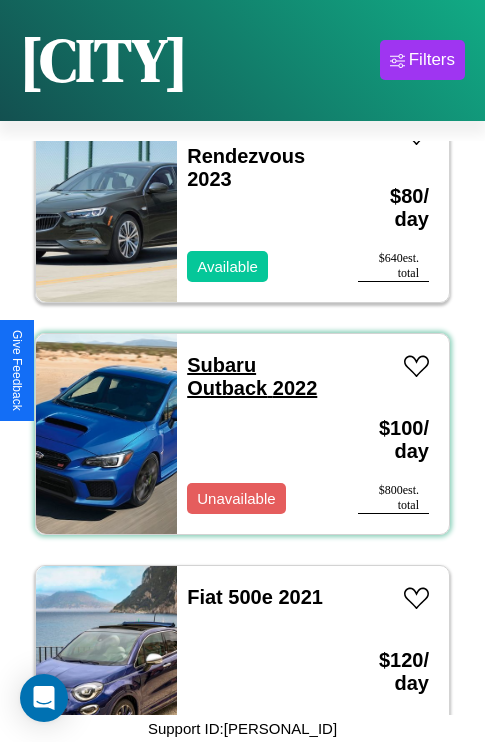 click on "Subaru   Outback   2022" at bounding box center [252, 376] 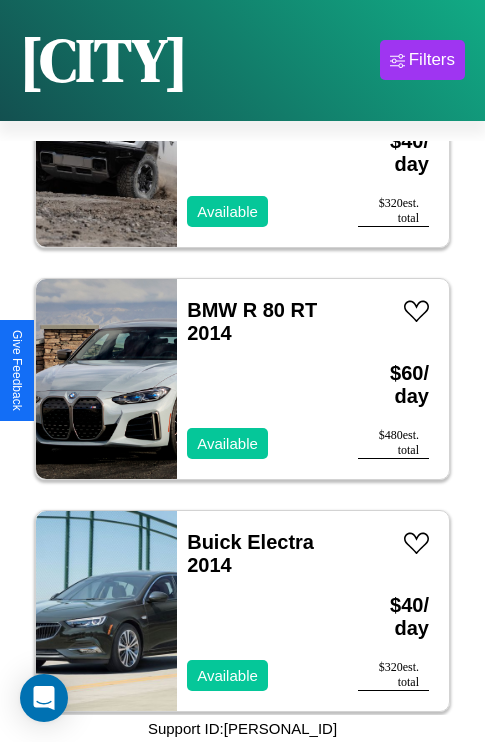 scroll, scrollTop: 28843, scrollLeft: 0, axis: vertical 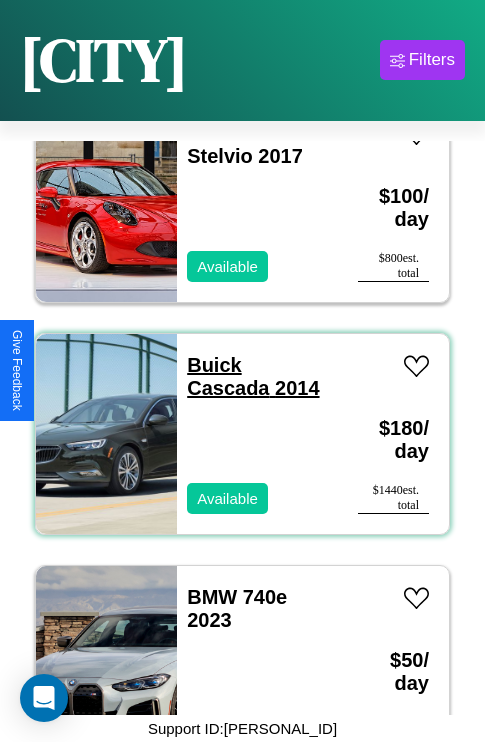 click on "Buick   Cascada   2014" at bounding box center (253, 376) 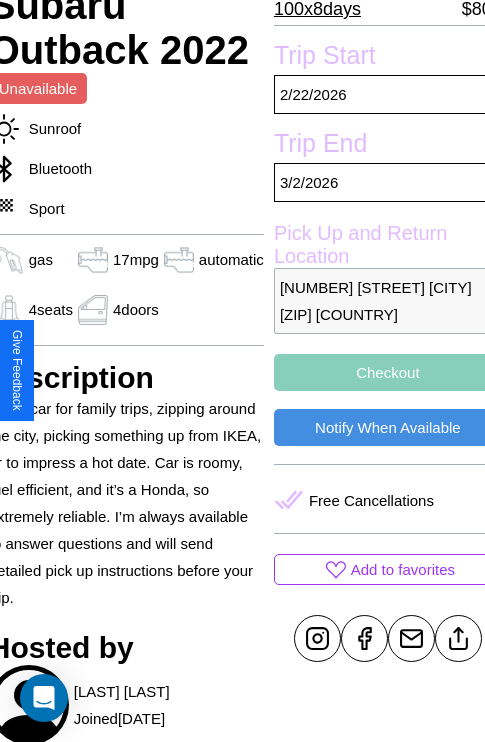 scroll, scrollTop: 481, scrollLeft: 84, axis: both 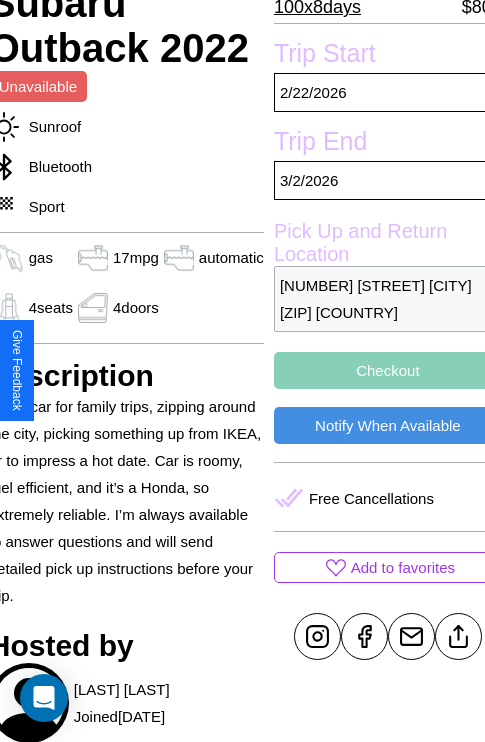 click on "Checkout" at bounding box center [388, 370] 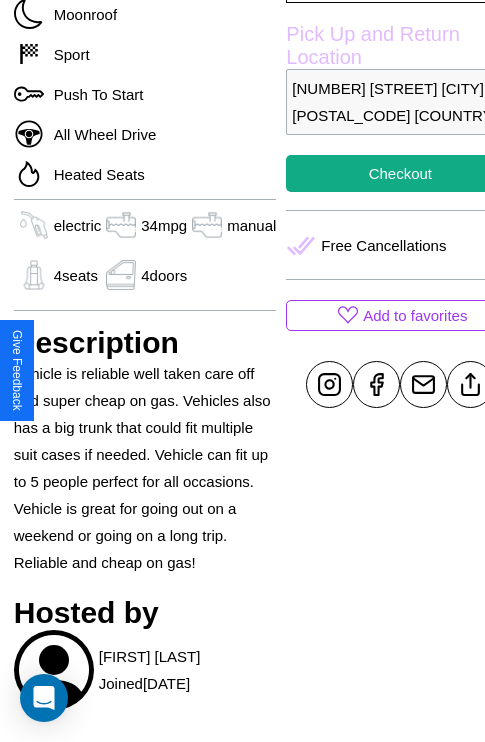 scroll, scrollTop: 708, scrollLeft: 60, axis: both 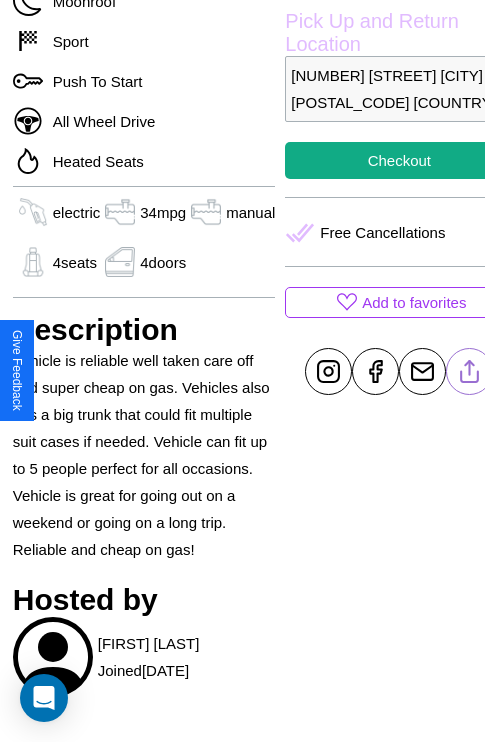 click 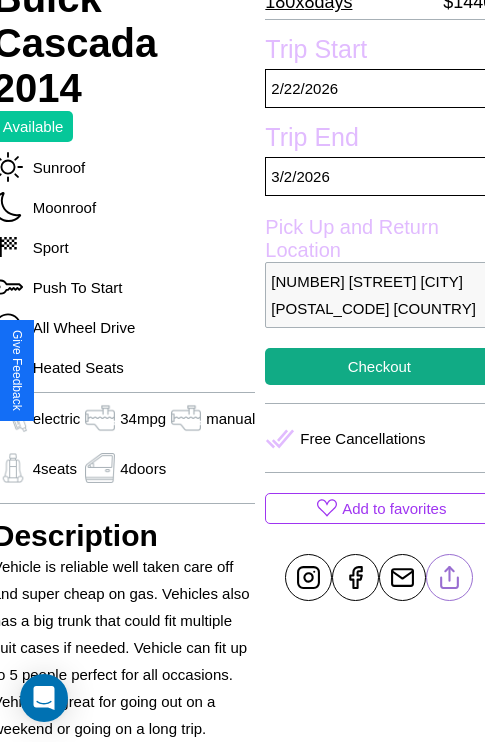 scroll, scrollTop: 497, scrollLeft: 80, axis: both 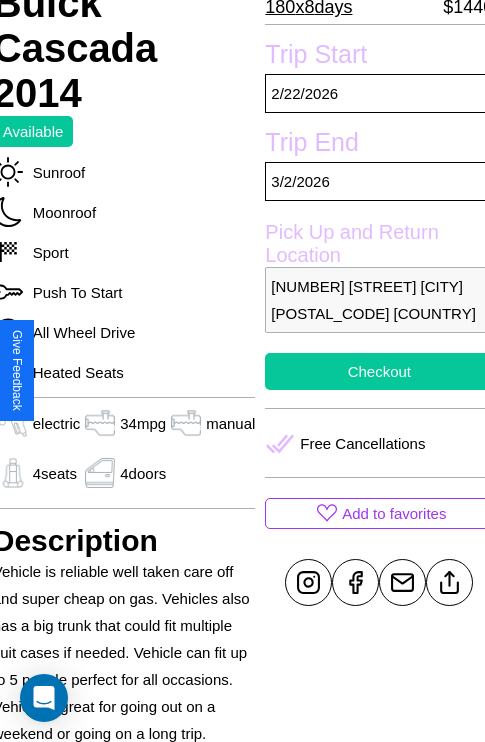 click on "Checkout" at bounding box center (379, 371) 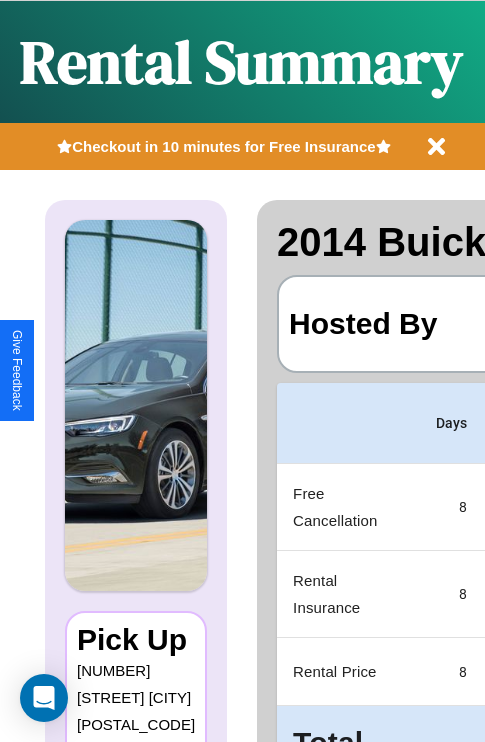 scroll, scrollTop: 0, scrollLeft: 378, axis: horizontal 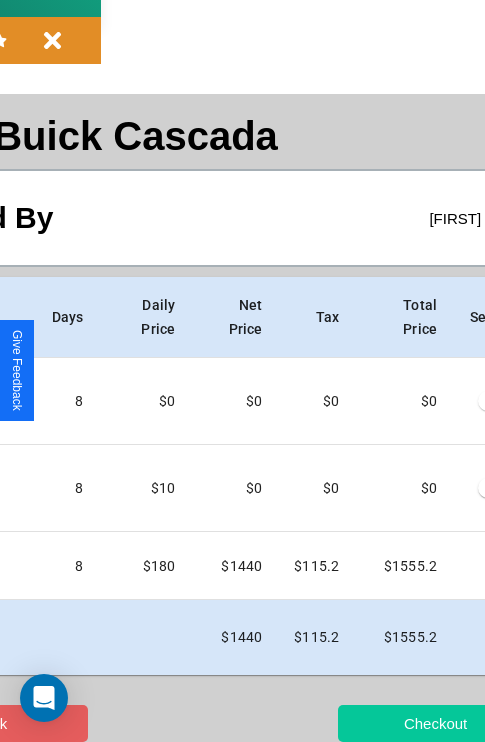 click on "Checkout" at bounding box center [435, 723] 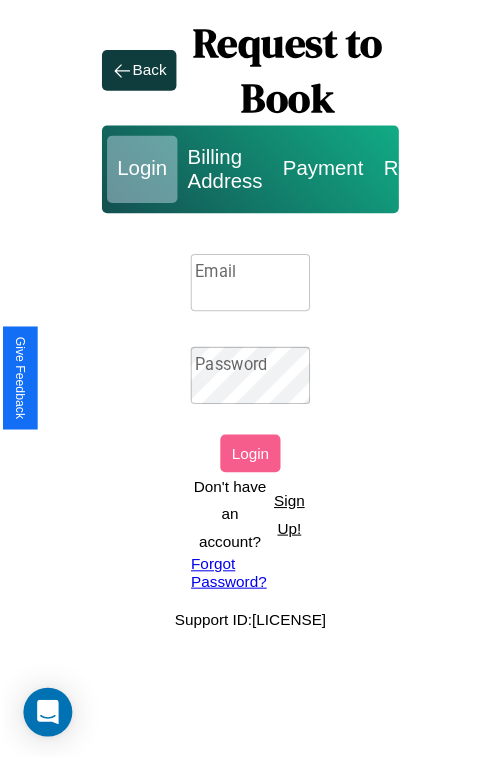 scroll, scrollTop: 0, scrollLeft: 0, axis: both 